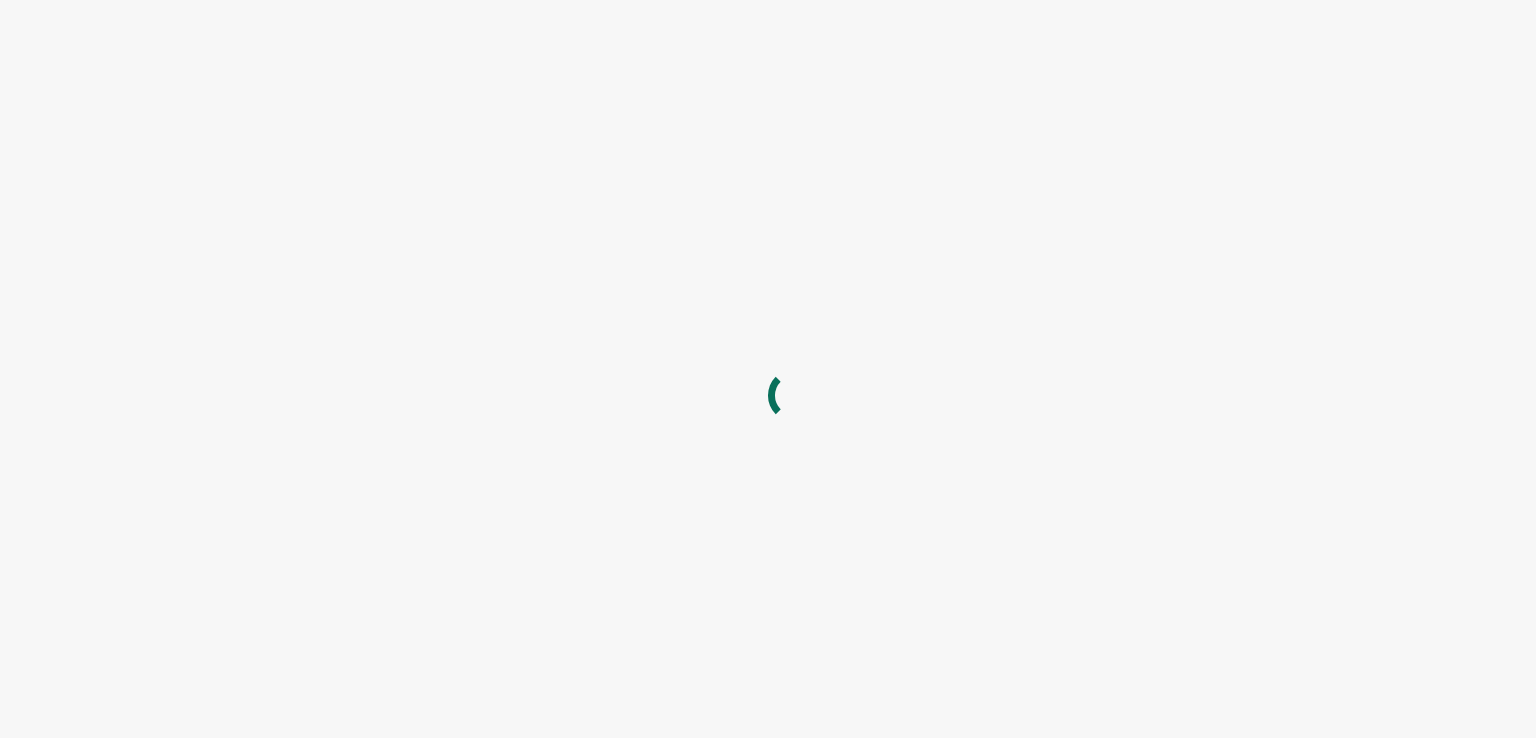 scroll, scrollTop: 0, scrollLeft: 0, axis: both 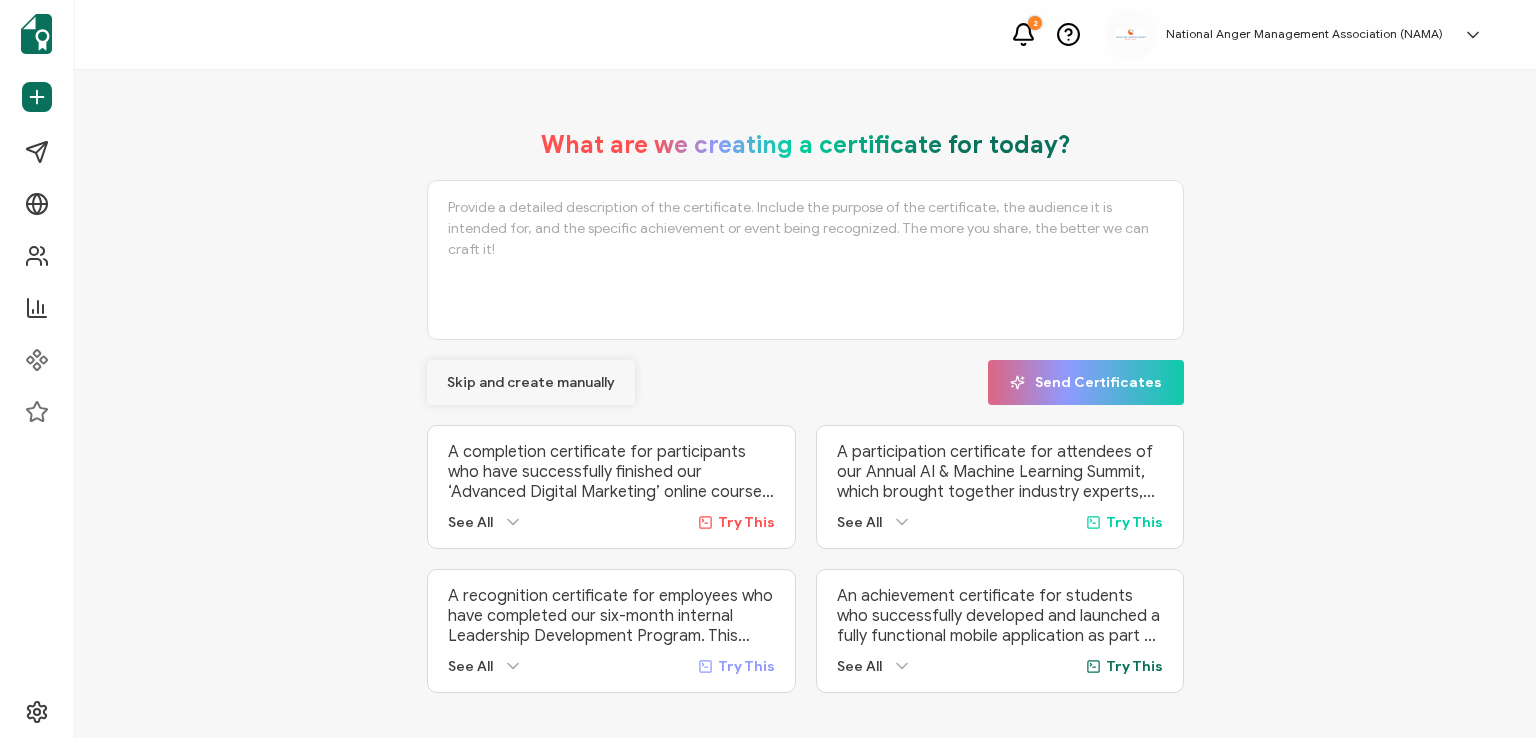 click on "Skip and create manually" at bounding box center [531, 383] 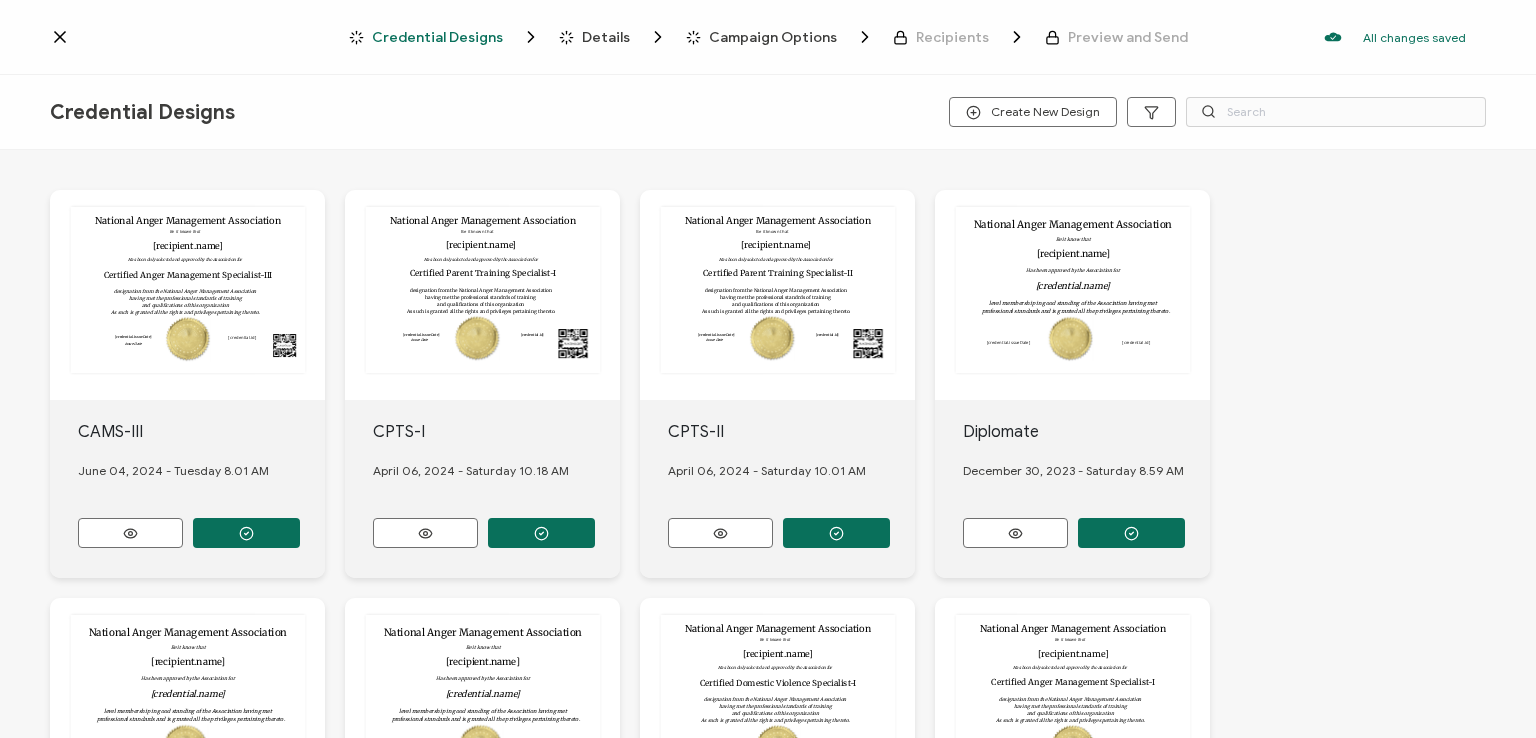 click 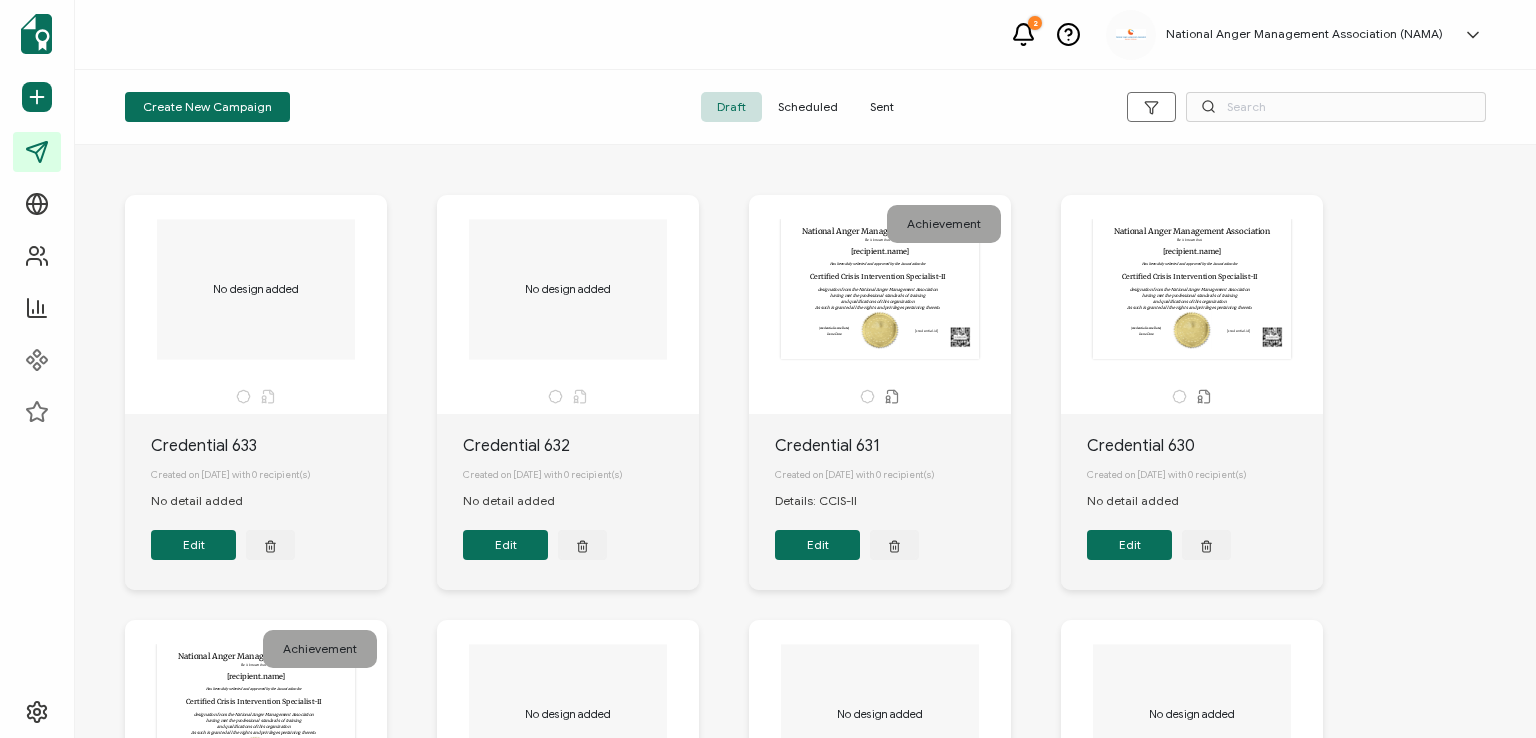click on "Sent" at bounding box center [882, 107] 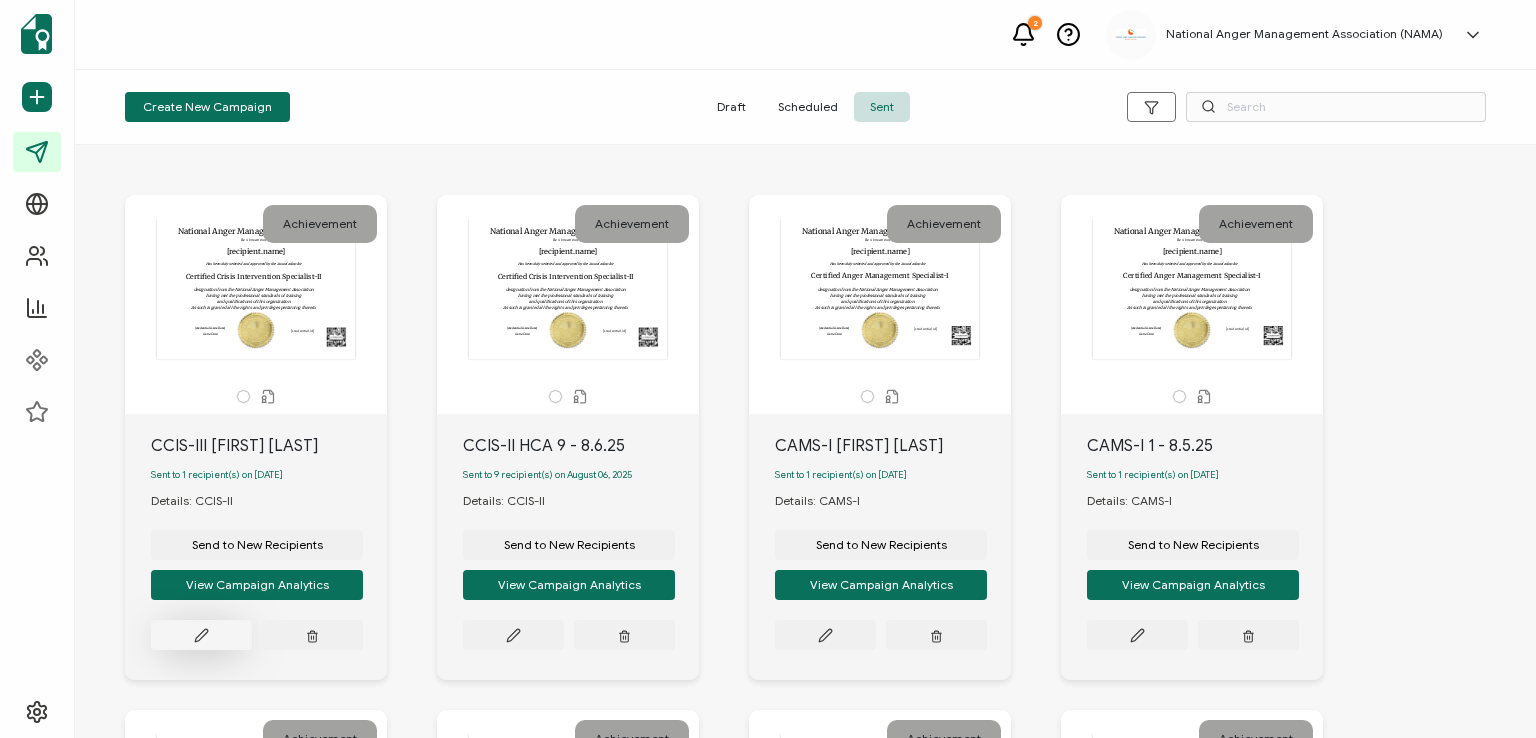 click at bounding box center [201, 635] 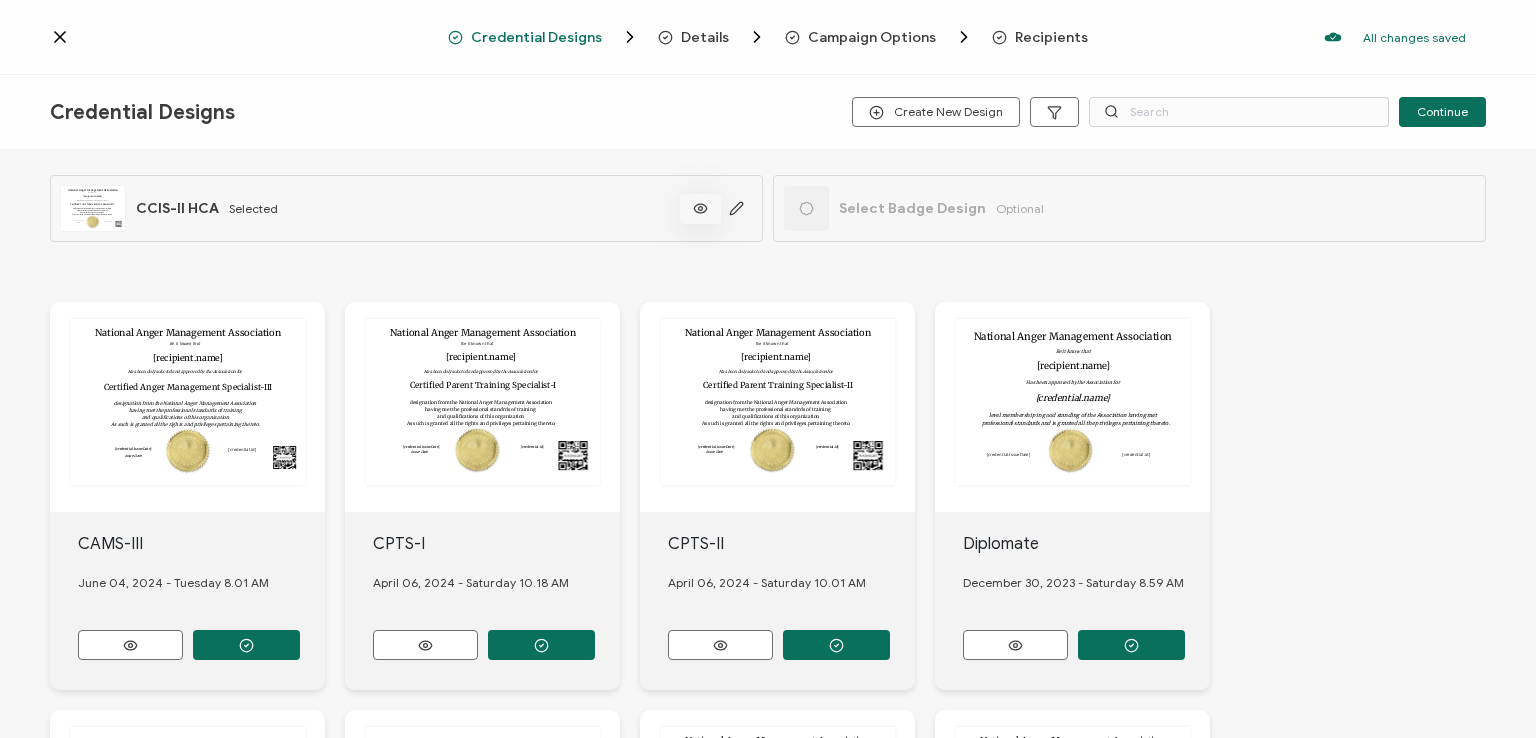 scroll, scrollTop: 0, scrollLeft: 0, axis: both 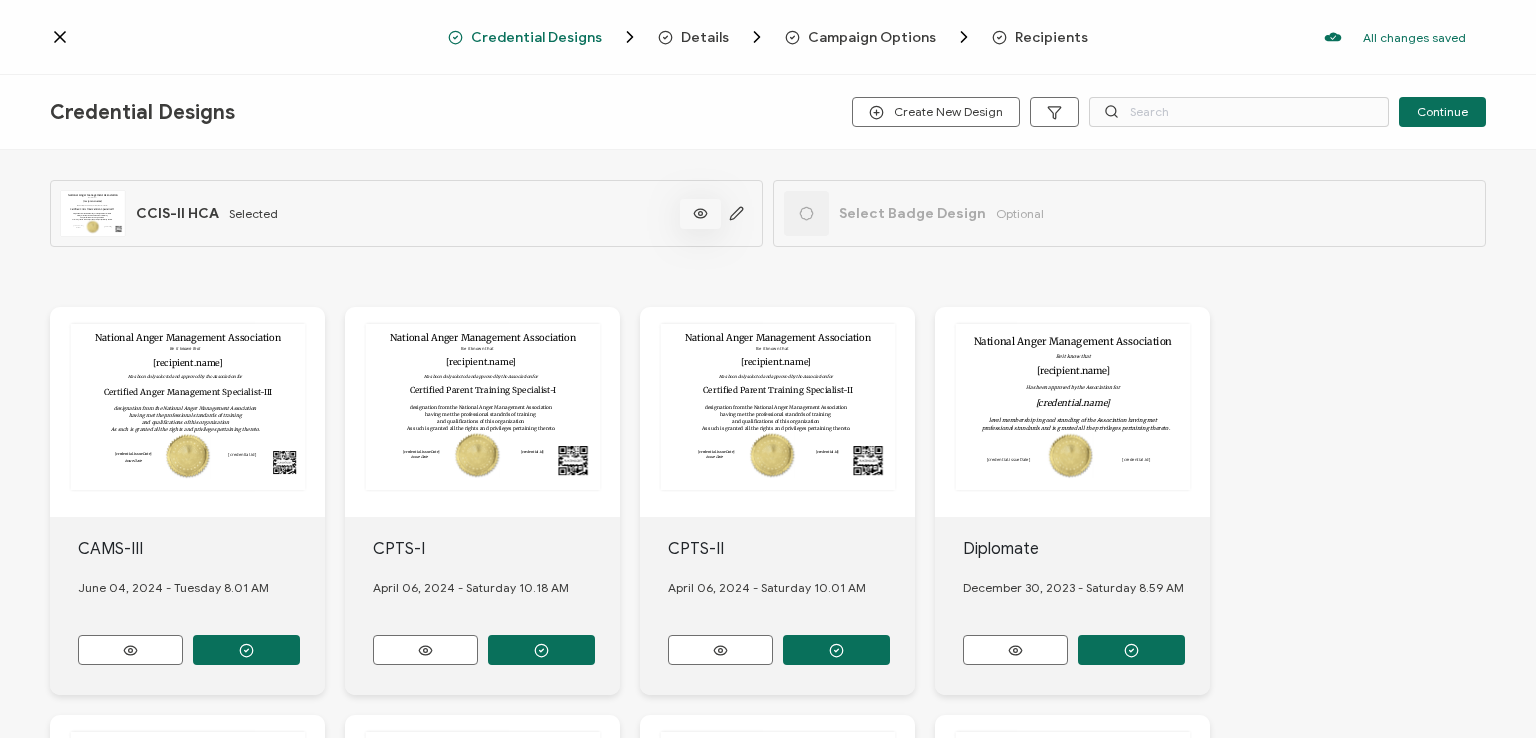 click 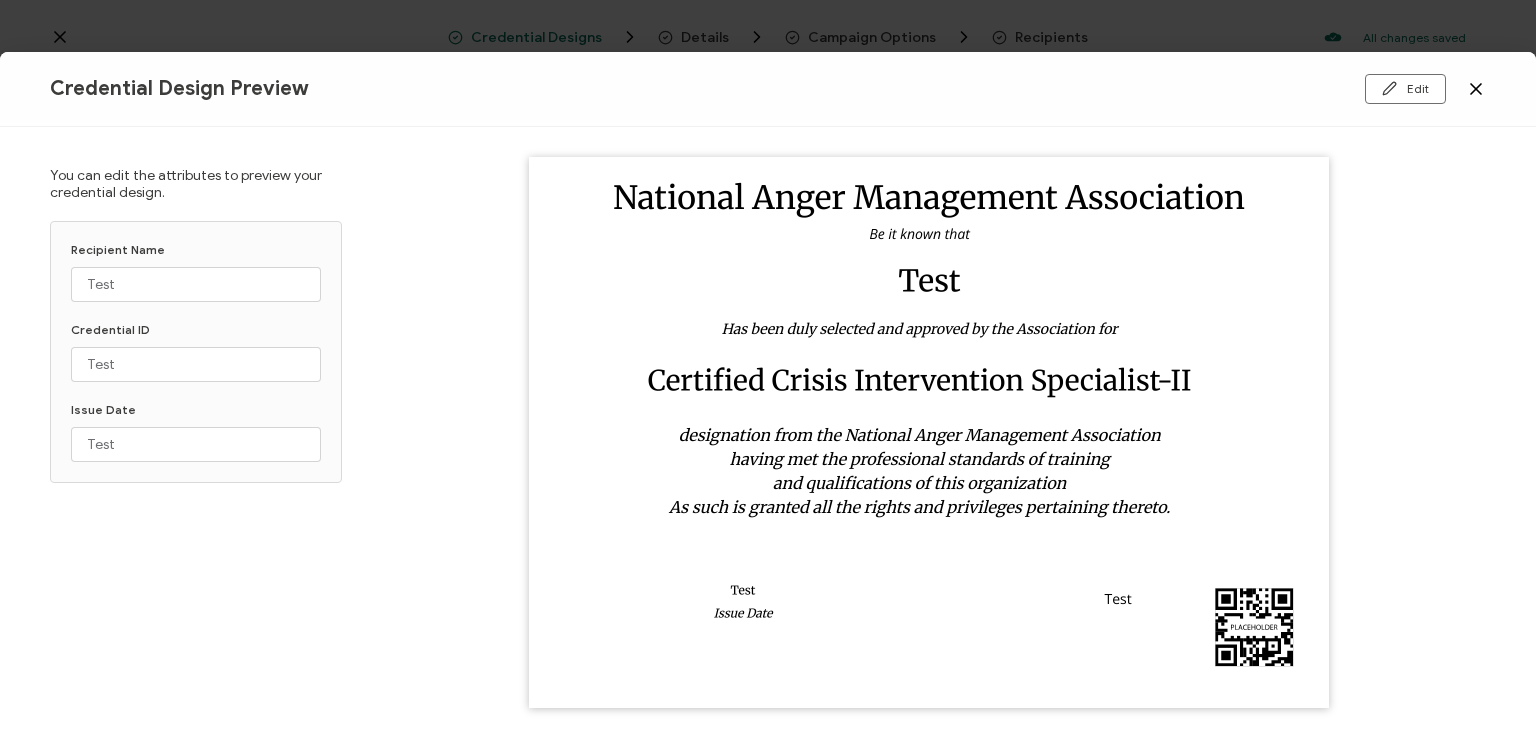 click 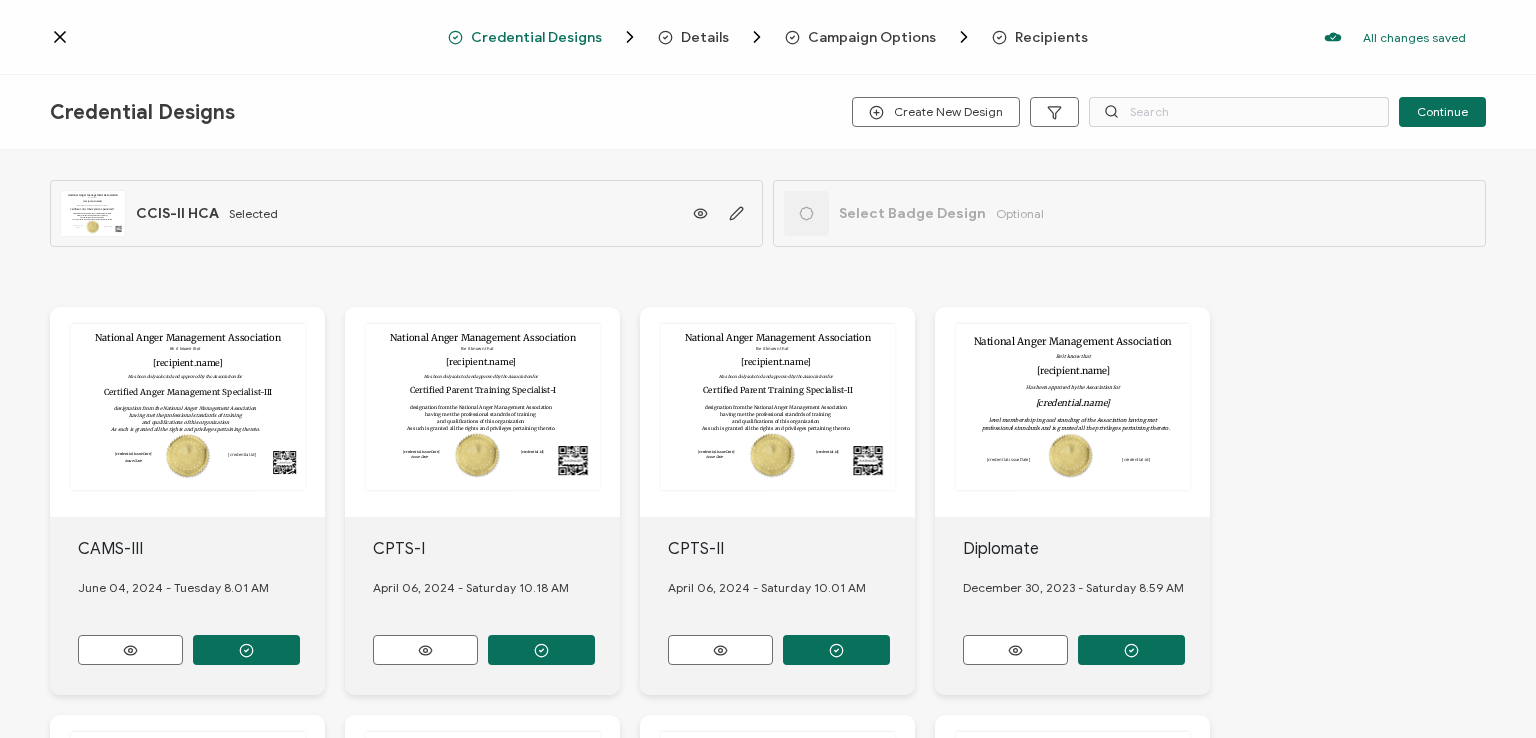 click 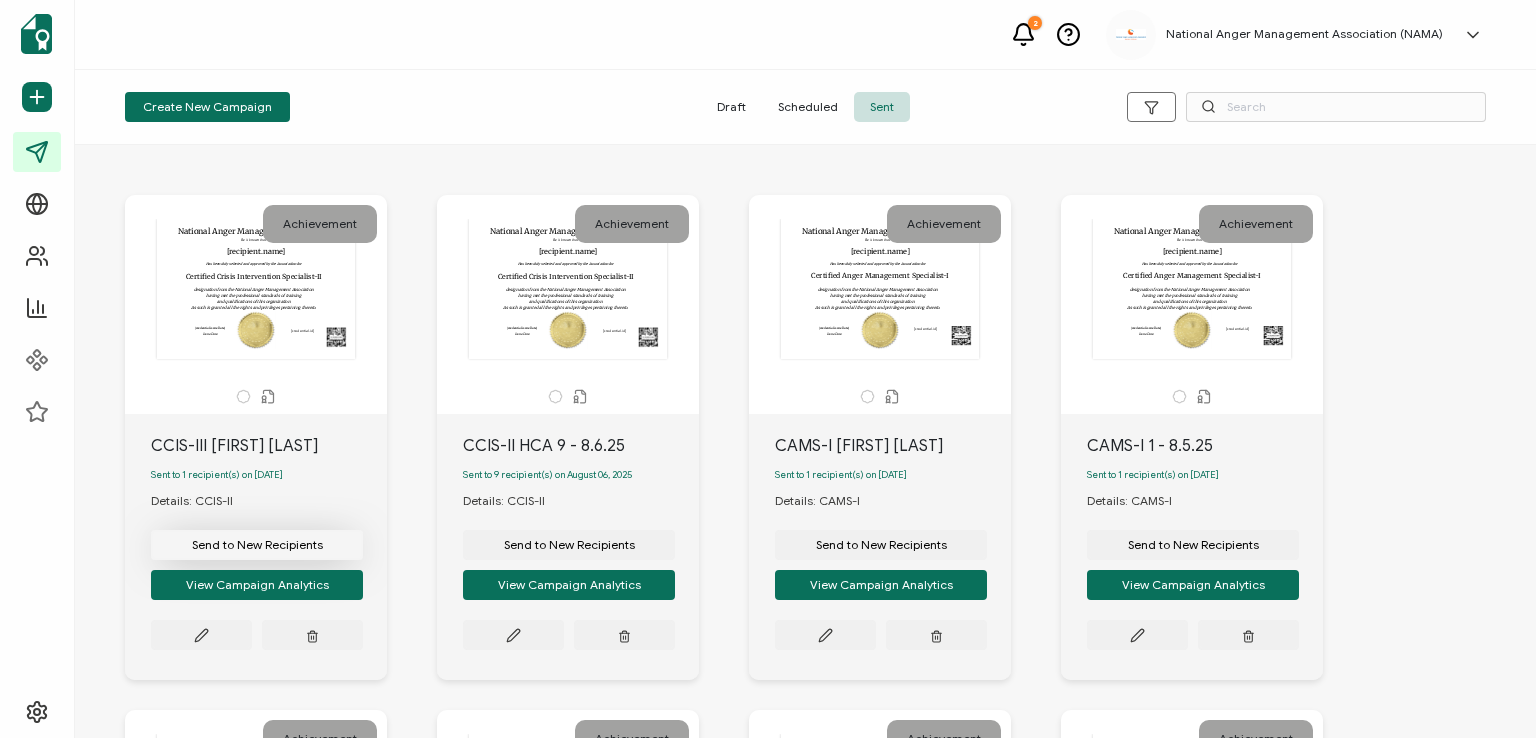 click on "Send to New Recipients" at bounding box center [257, 545] 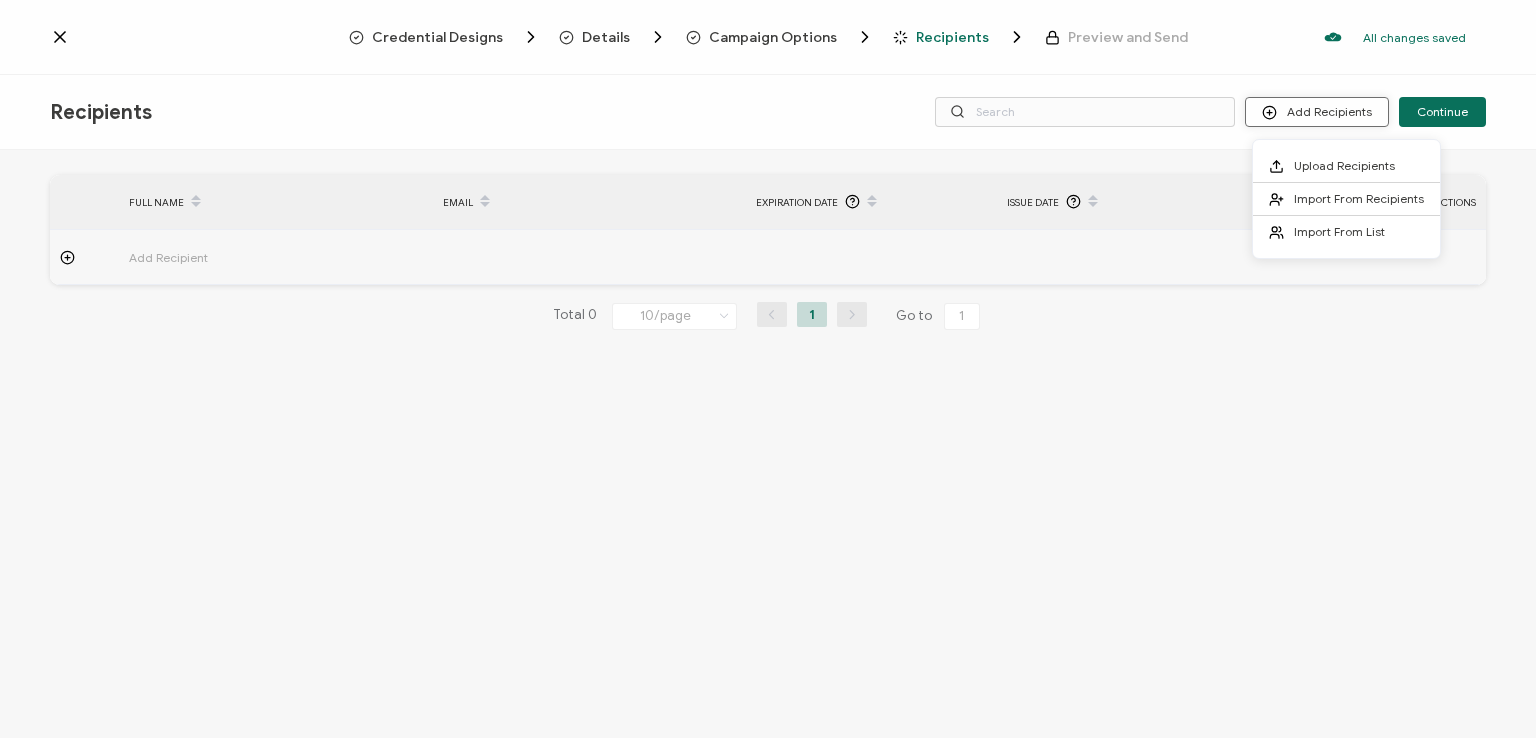 click on "Add Recipients" at bounding box center [1317, 112] 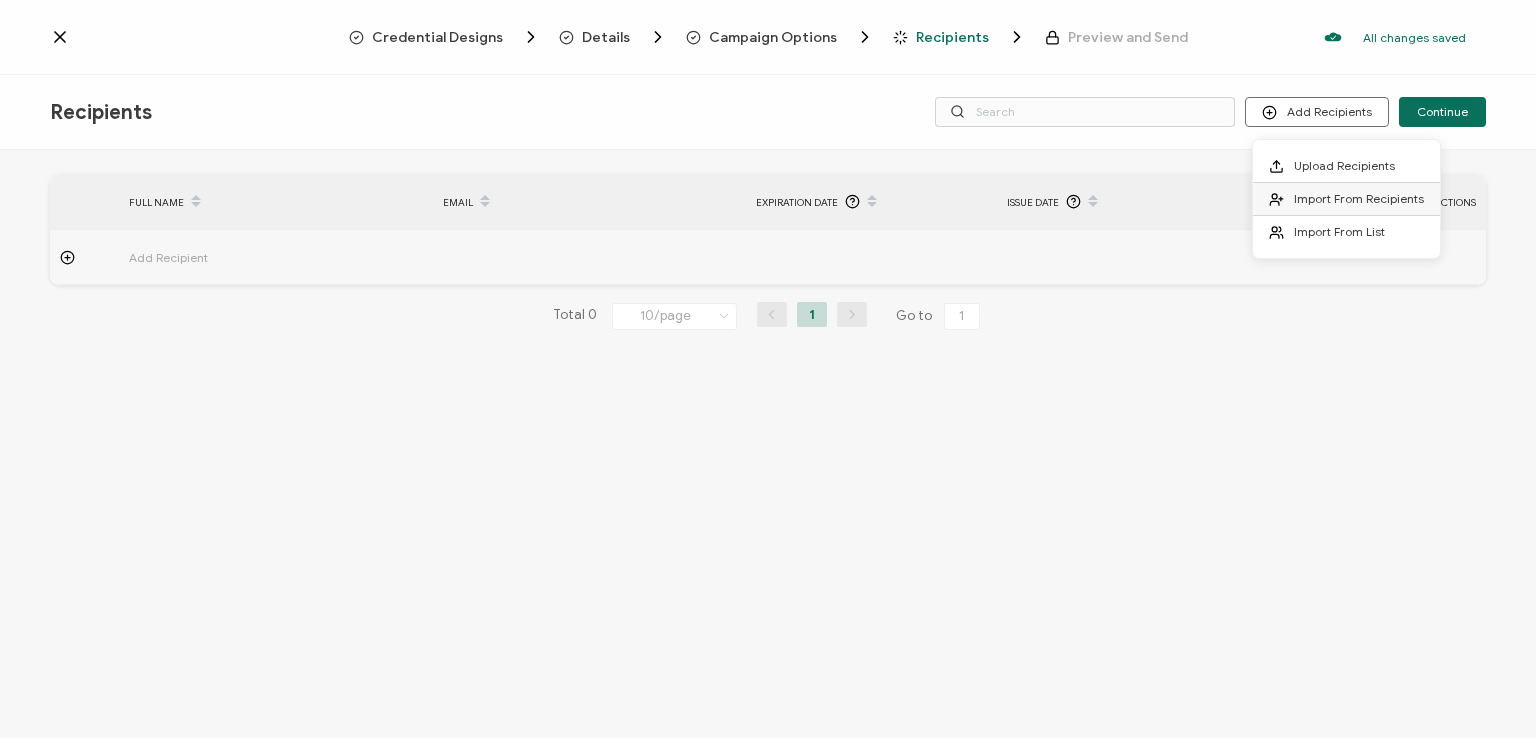 click on "Import From Recipients" at bounding box center (1359, 198) 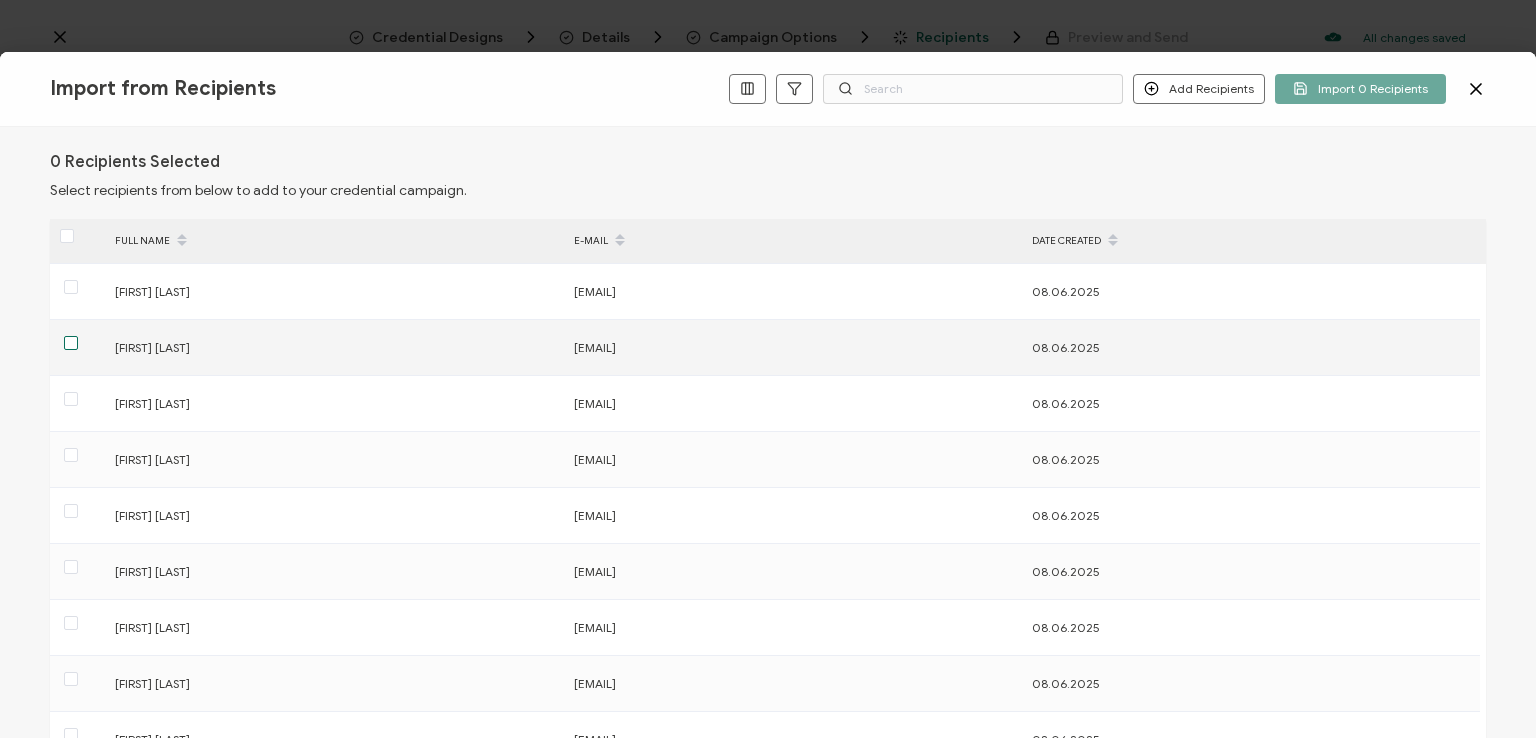 click at bounding box center [71, 343] 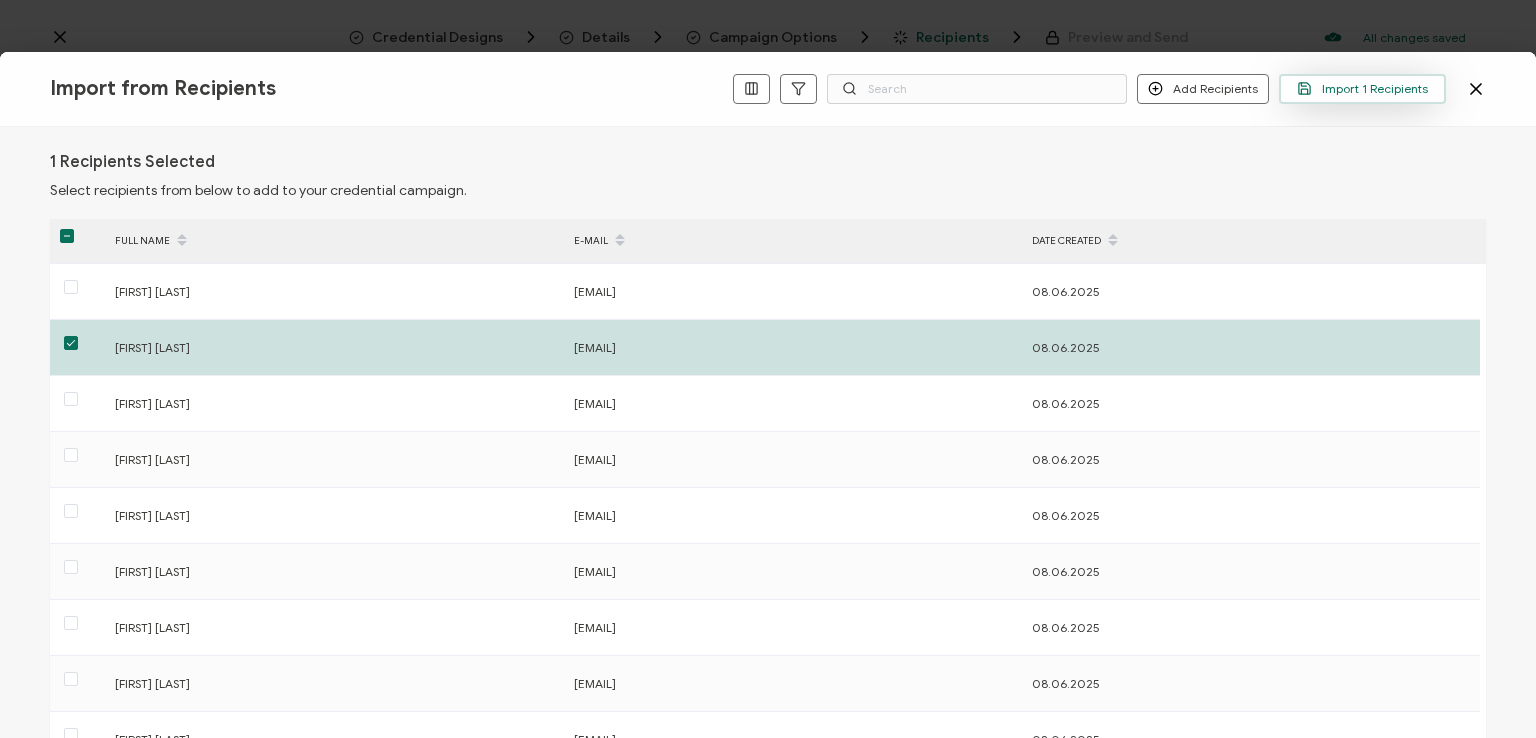 click on "Import 1 Recipients" at bounding box center (1362, 88) 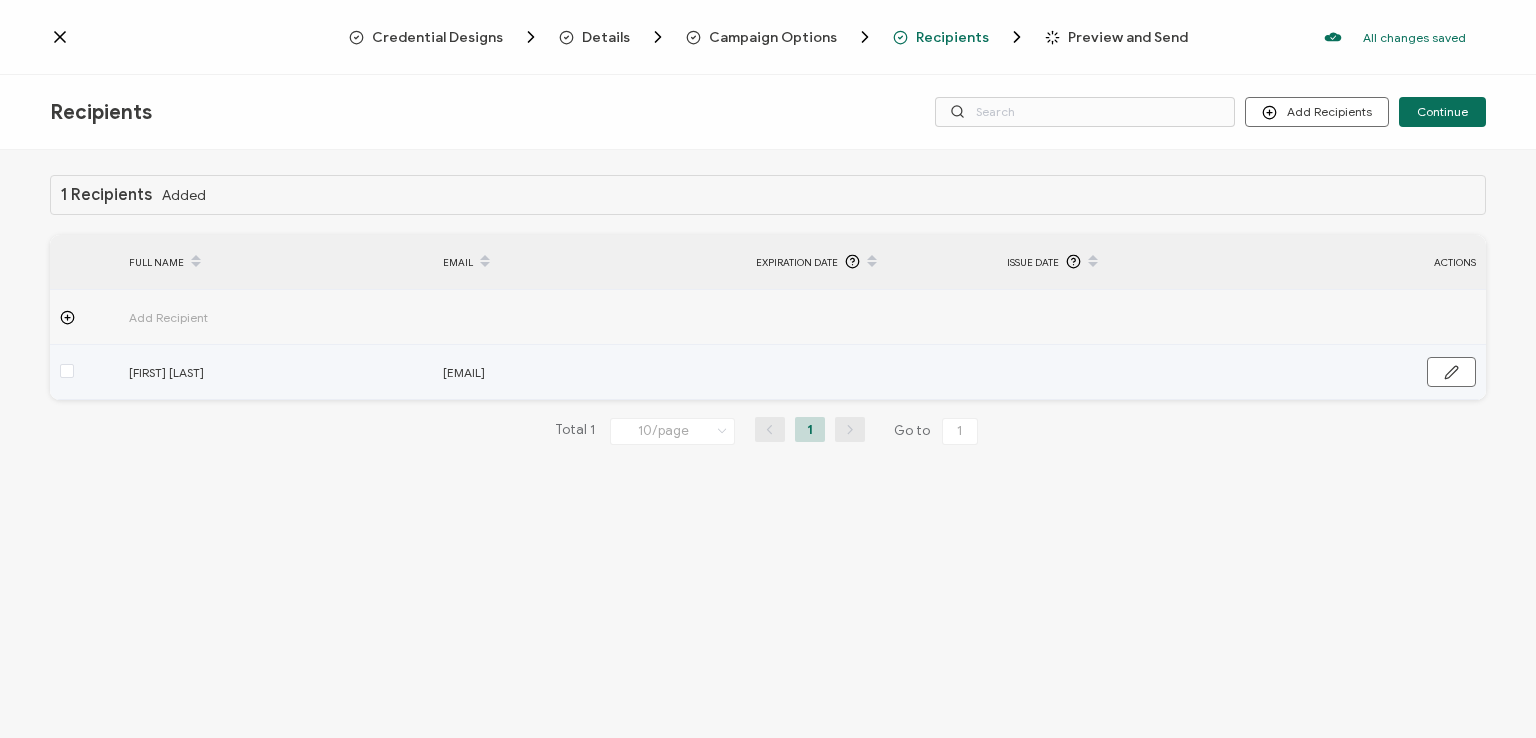 click at bounding box center (84, 372) 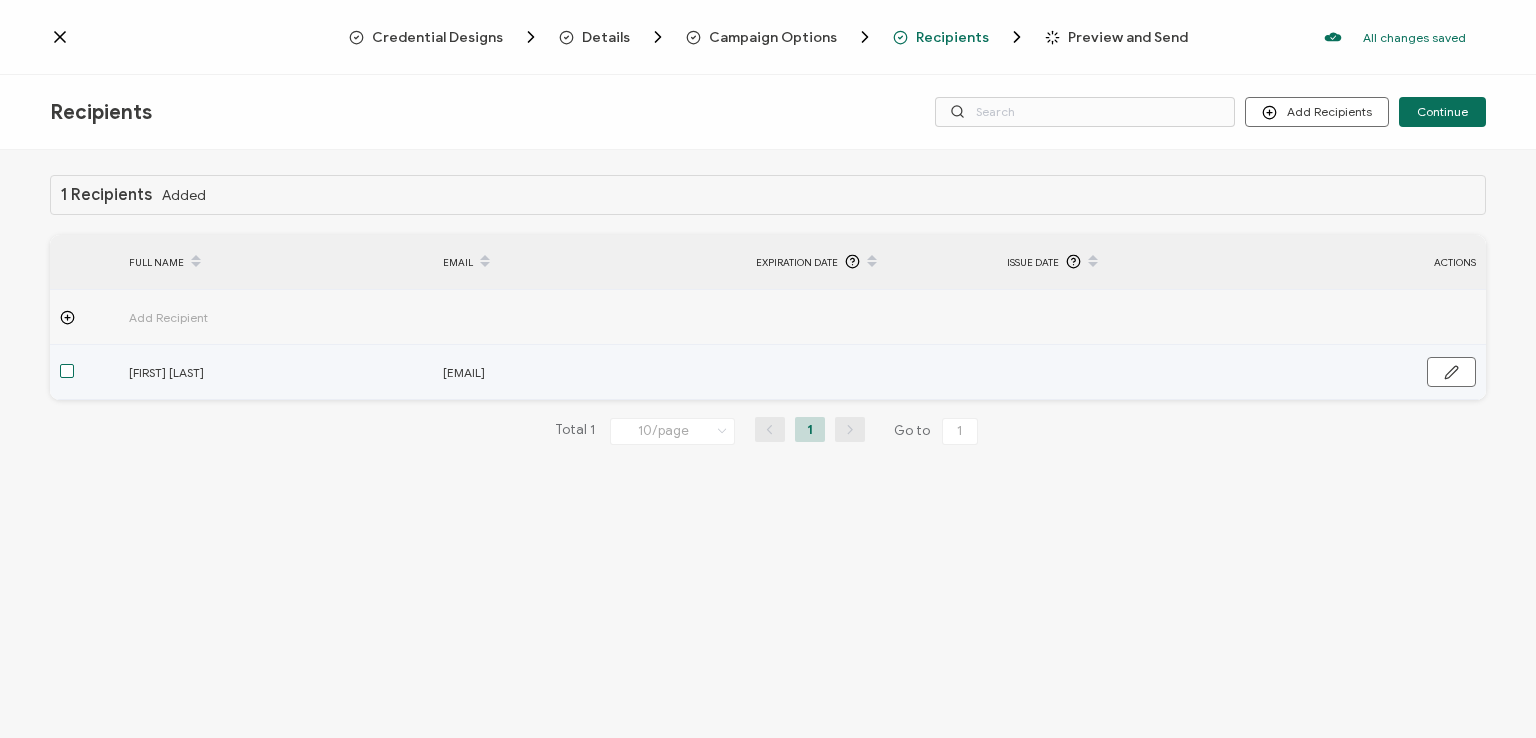 click at bounding box center (67, 371) 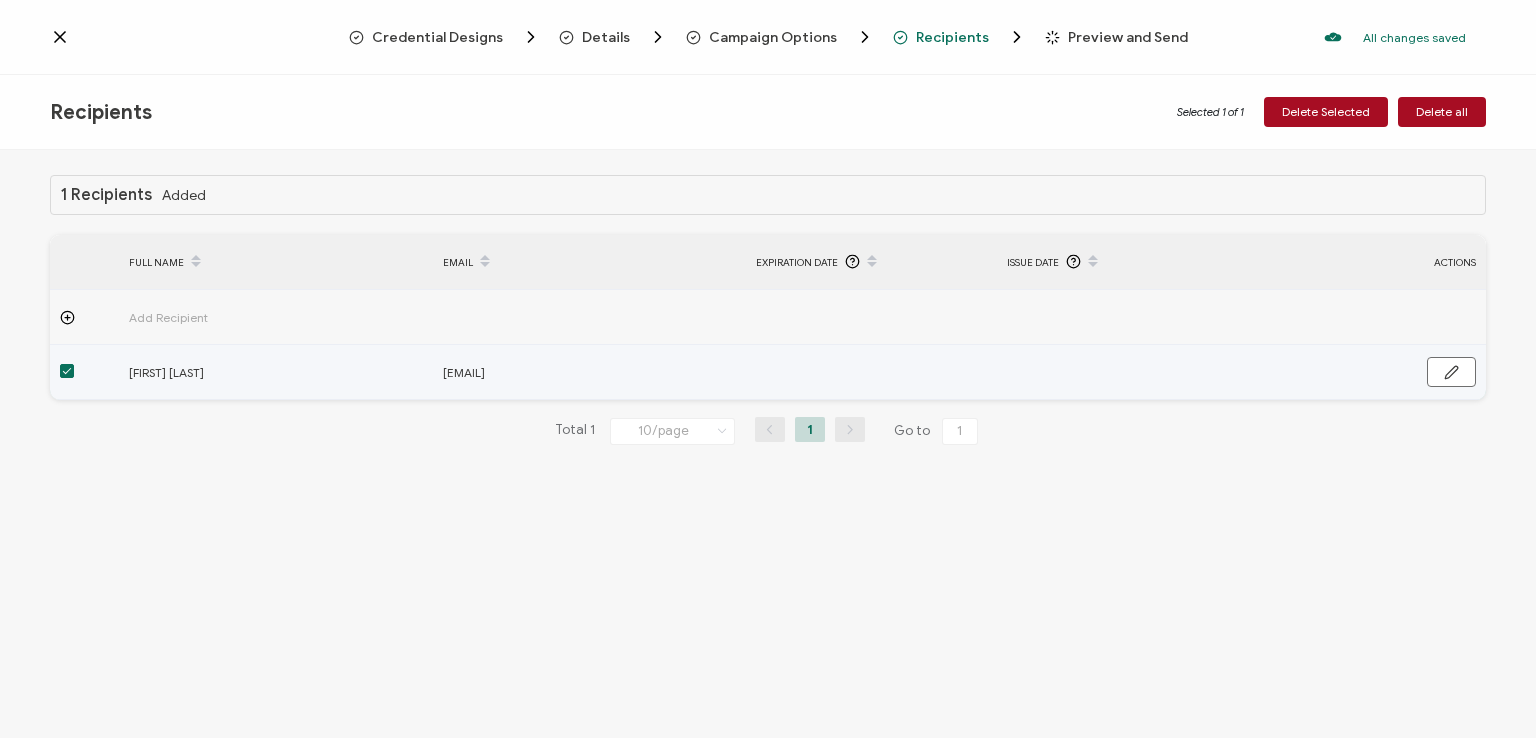 click at bounding box center [67, 372] 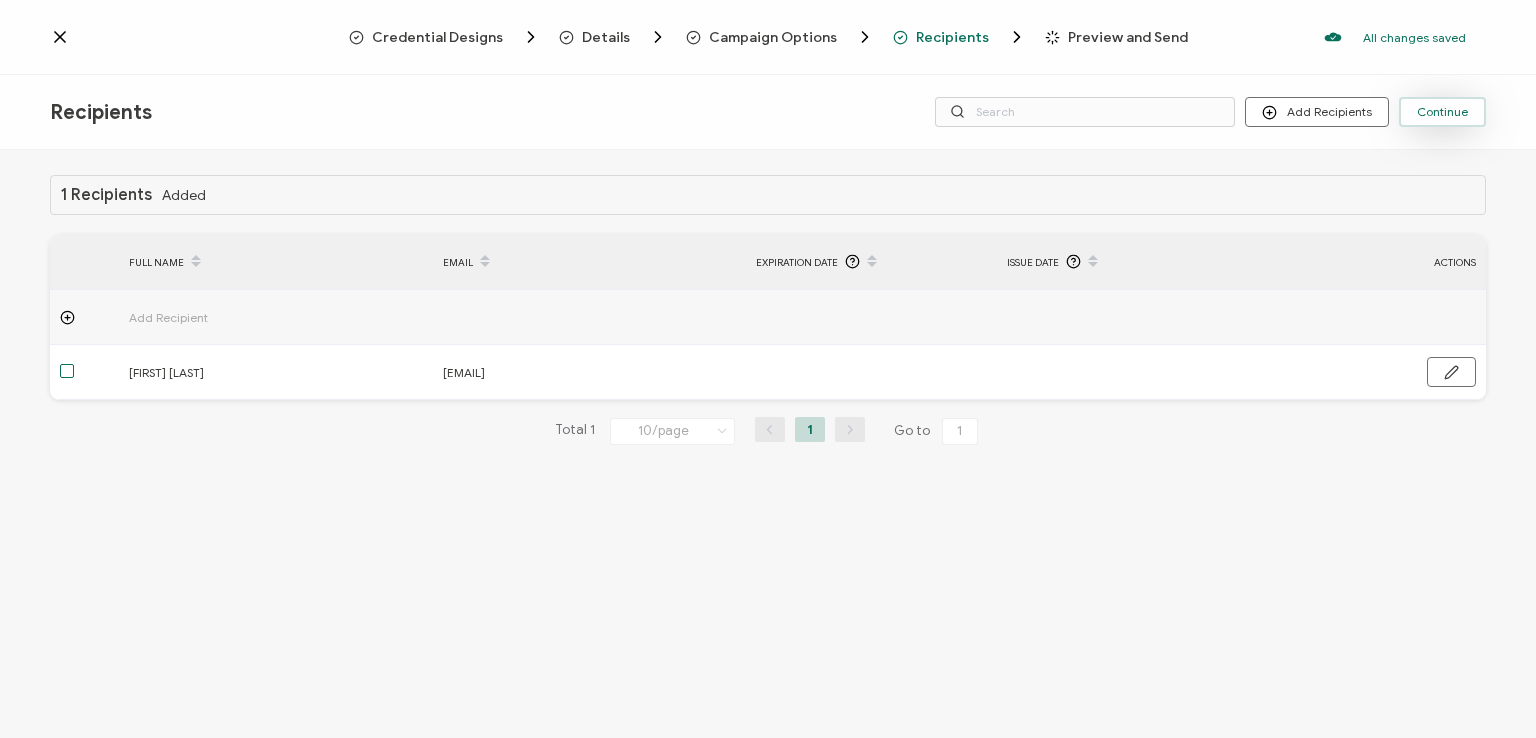 click on "Continue" at bounding box center (1442, 112) 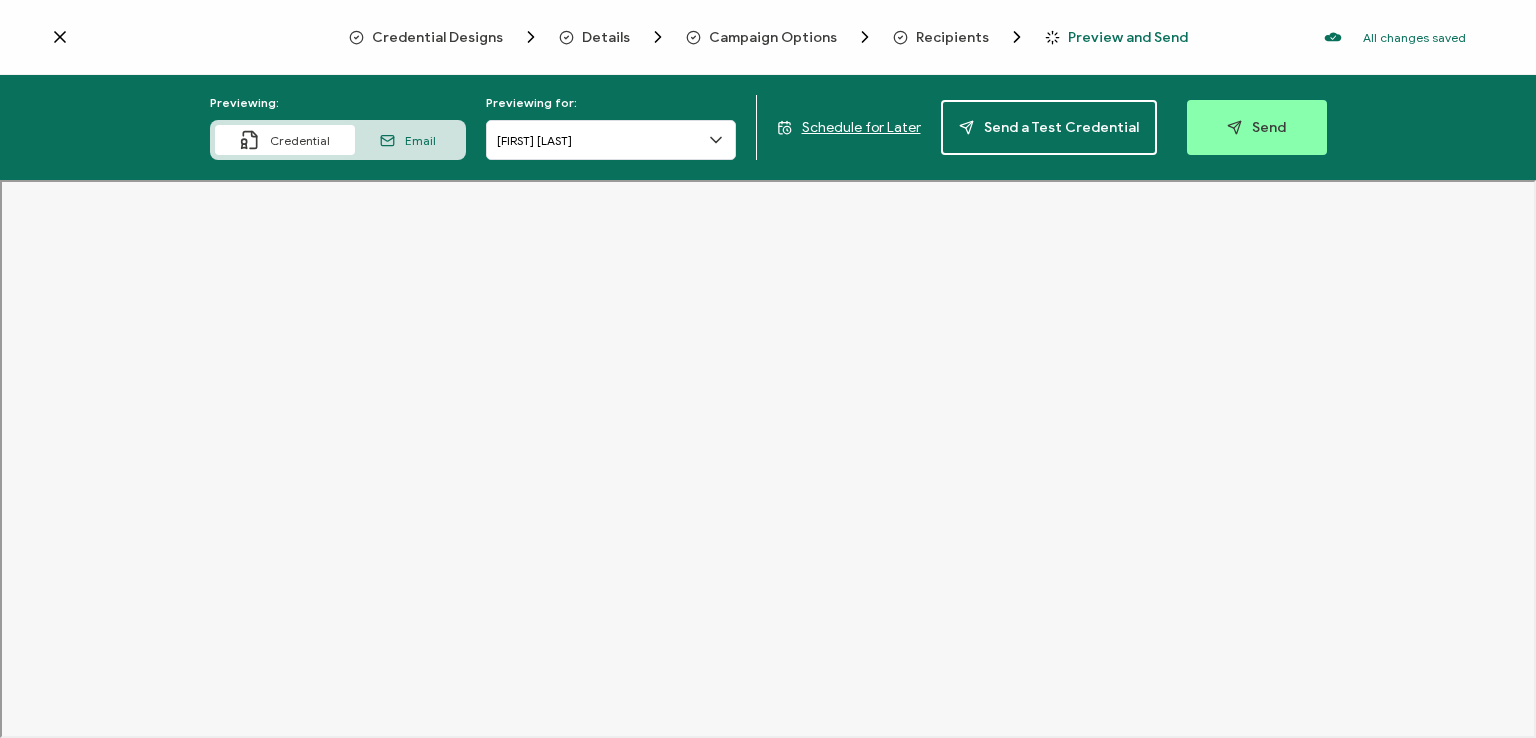 click 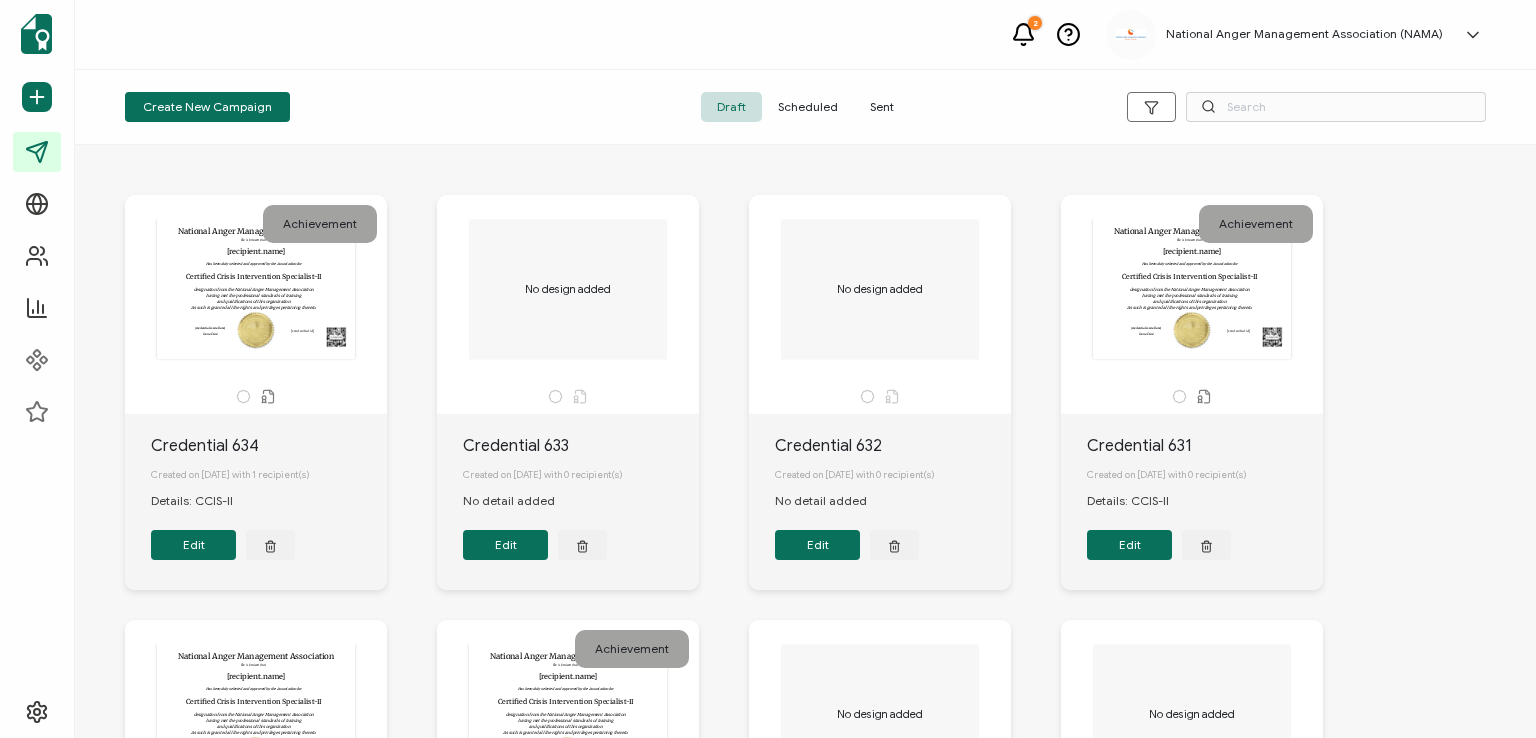 click on "Sent" at bounding box center (882, 107) 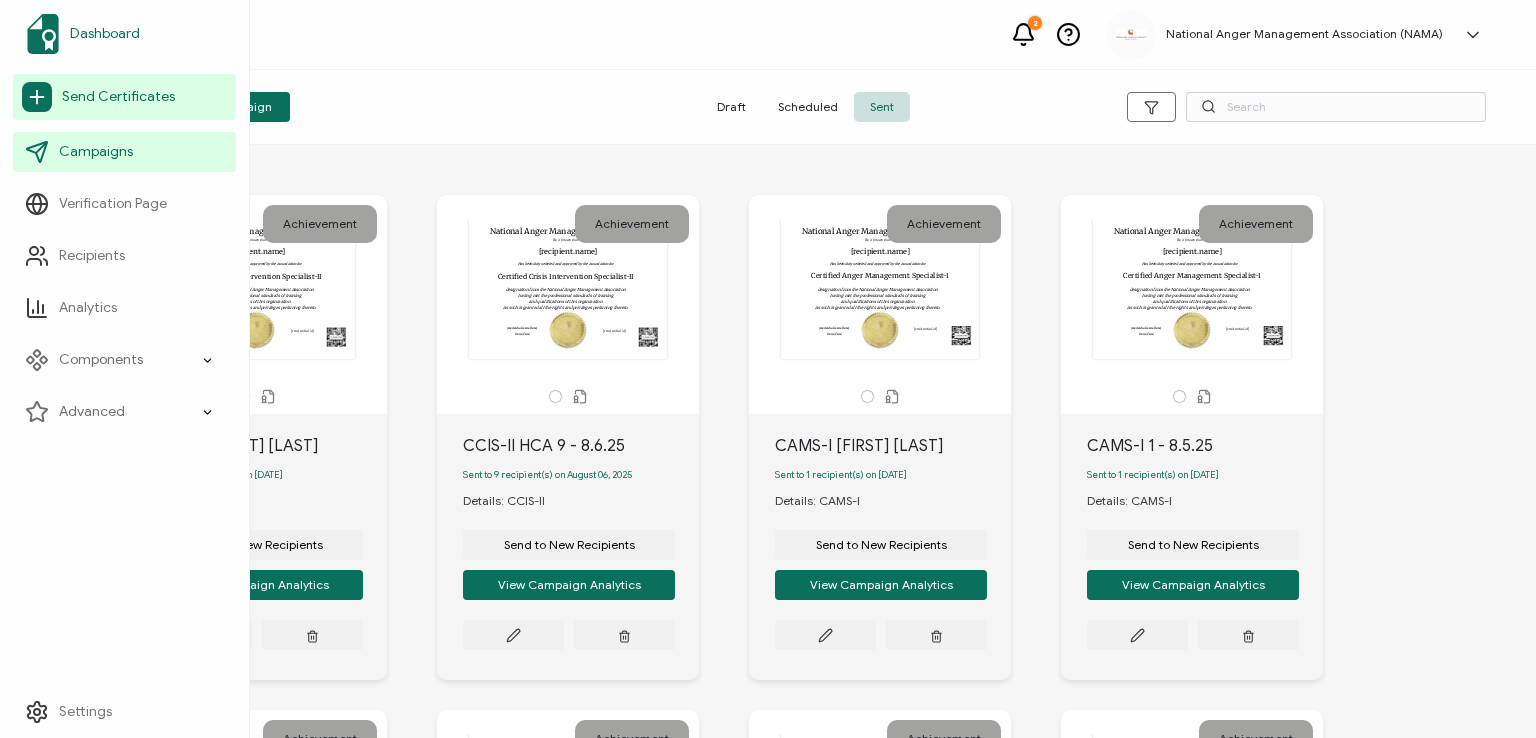 click on "Dashboard" at bounding box center (105, 34) 